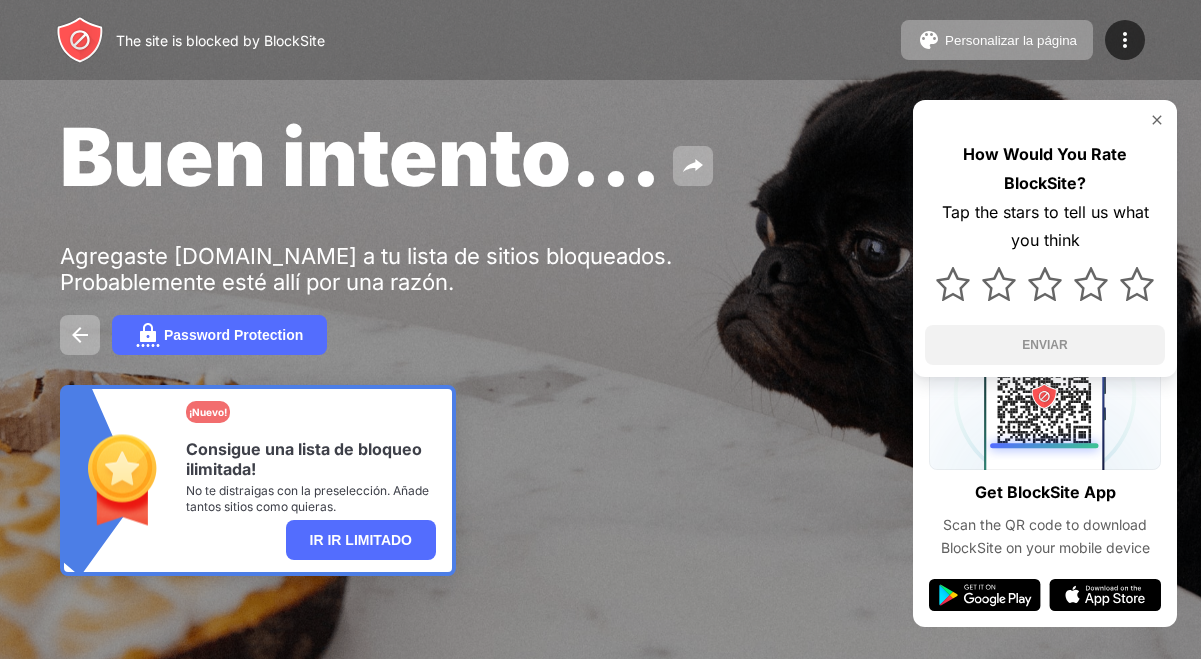 scroll, scrollTop: 0, scrollLeft: 0, axis: both 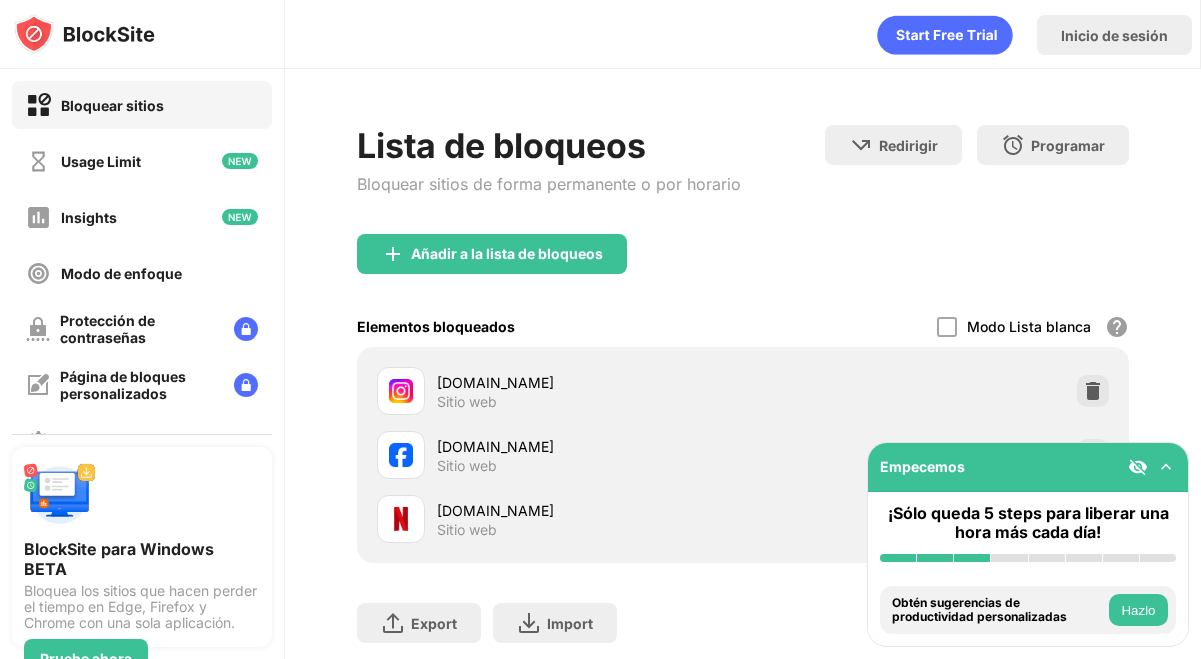 click at bounding box center [1166, 467] 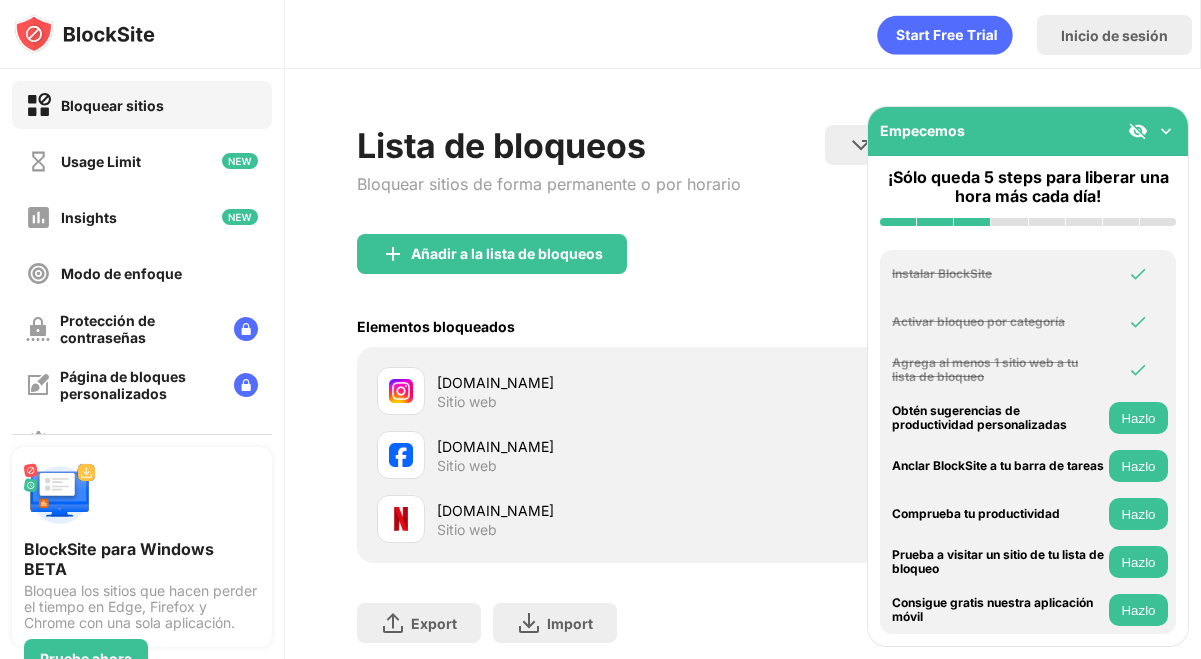 drag, startPoint x: 1154, startPoint y: 132, endPoint x: 1148, endPoint y: 142, distance: 11.661903 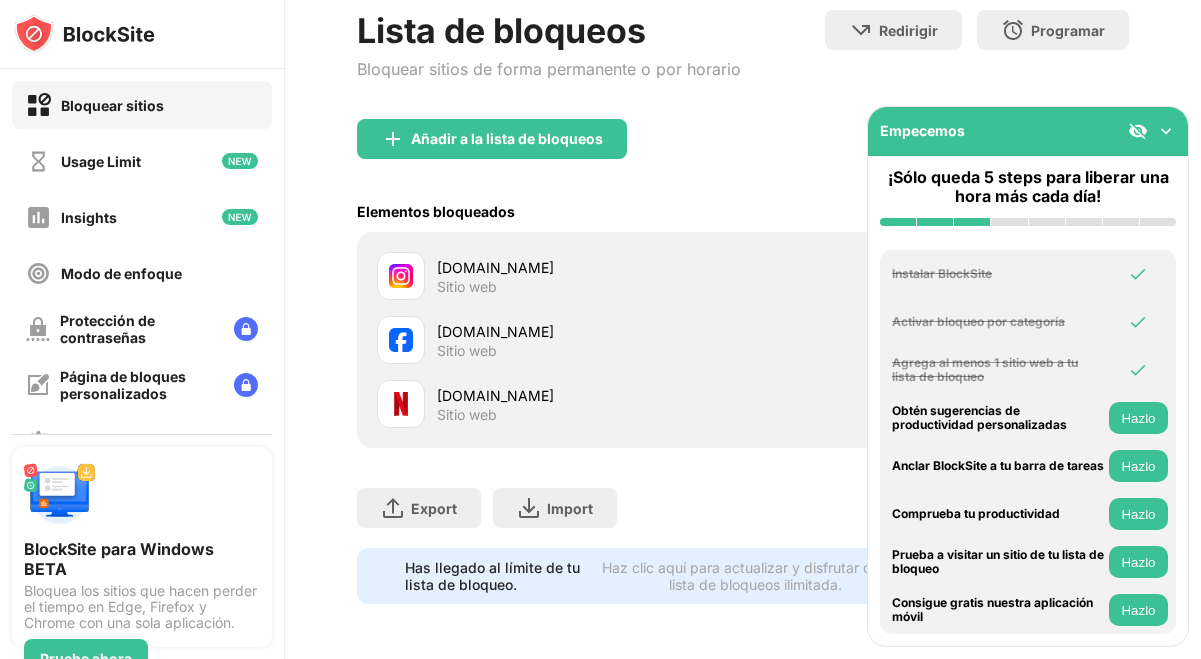 click at bounding box center [1166, 131] 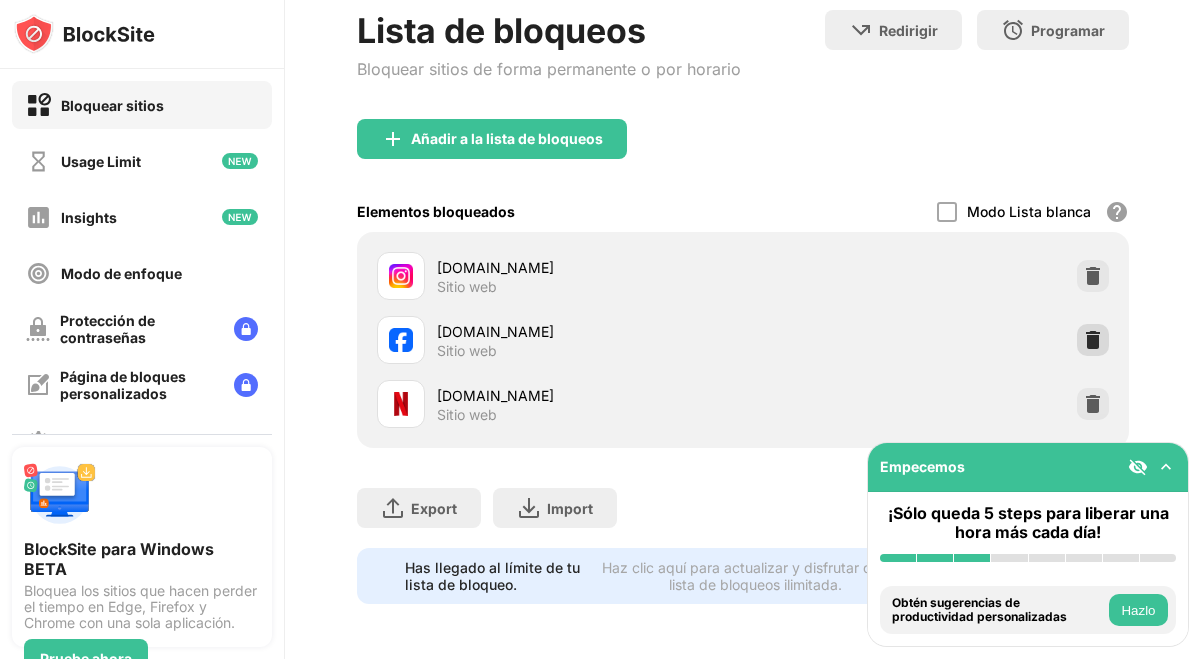 click at bounding box center [1093, 340] 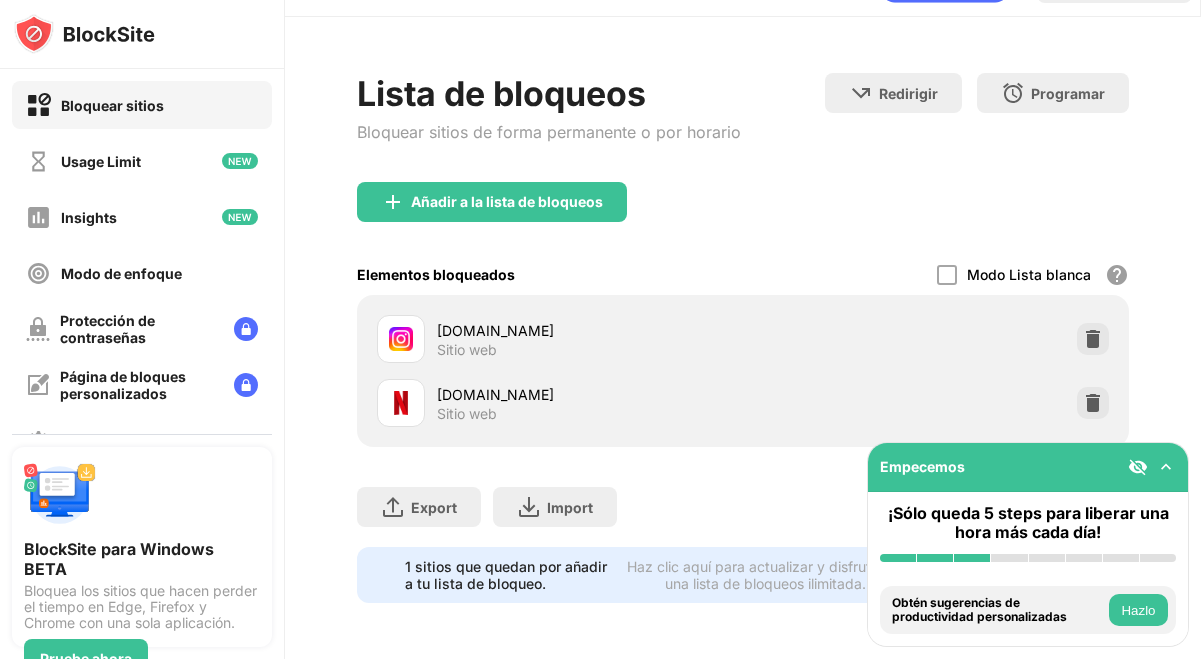 scroll, scrollTop: 51, scrollLeft: 0, axis: vertical 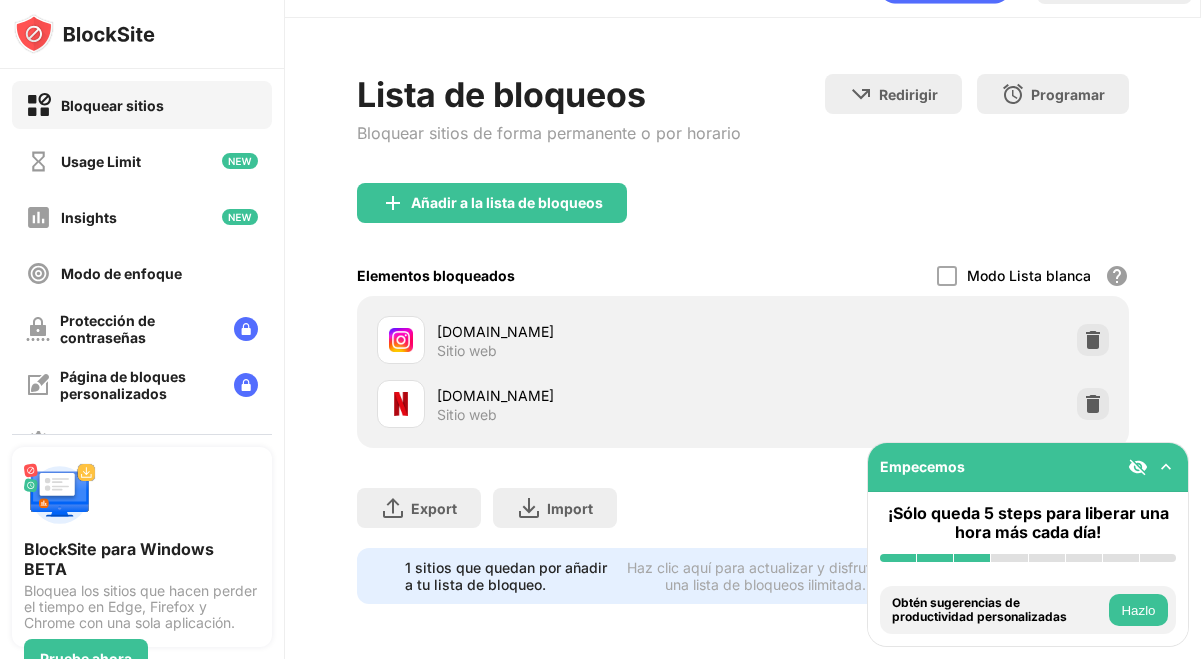 click at bounding box center (1166, 467) 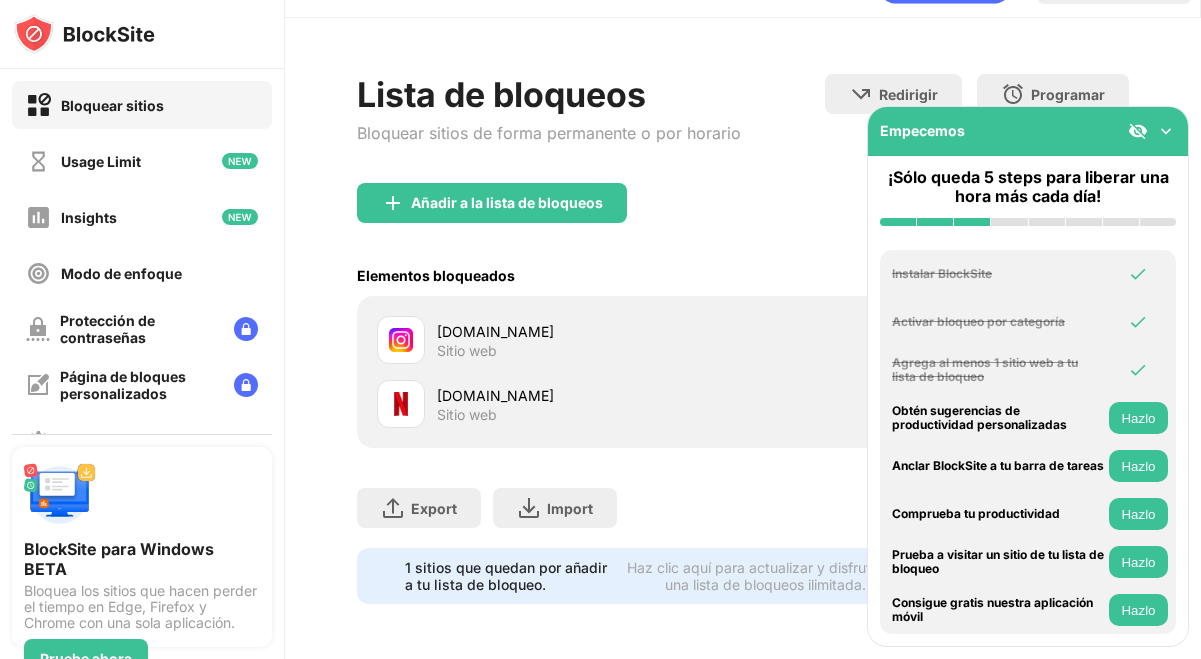 click at bounding box center (1138, 131) 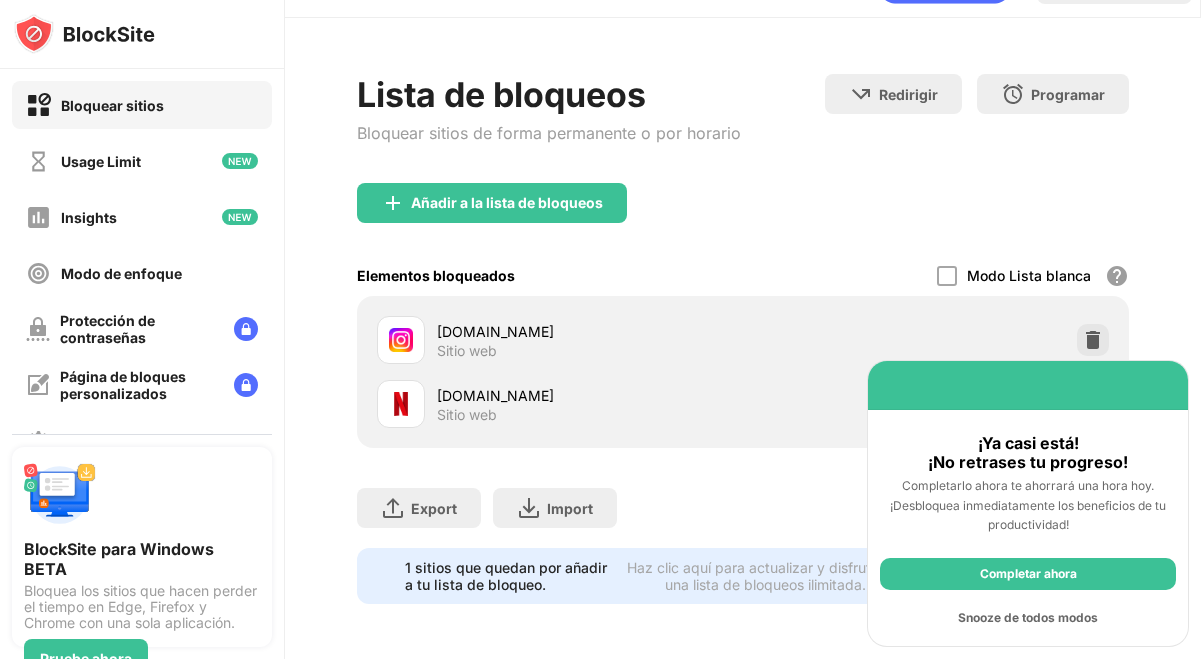 click on "Lista de bloqueos Bloquear sitios de forma permanente o por horario Redirigir Haz clic para configurar el sitio web de redireccionamiento. Programar Selecciona qué días y horarios estará activa la lista de bloqueo. Añadir a la lista de bloqueos Elementos bloqueados Modo Lista blanca Bloquea todos los sitios web excepto los de tu lista blanca. El modo Lista blanca sólo funciona con URL y no incluye categorías ni palabras clave. instagram.com Sitio web netflix.com Sitio web Export Exportar archivos (sólo para artículos de sitios web) Import Importar archivos (sólo para artículos de sitios web) 1 sitios que quedan por añadir a tu lista de bloqueo. Haz clic aquí para actualizar y disfrutar de una lista de bloqueos ilimitada. IR IR LIMITADO" at bounding box center [743, 339] 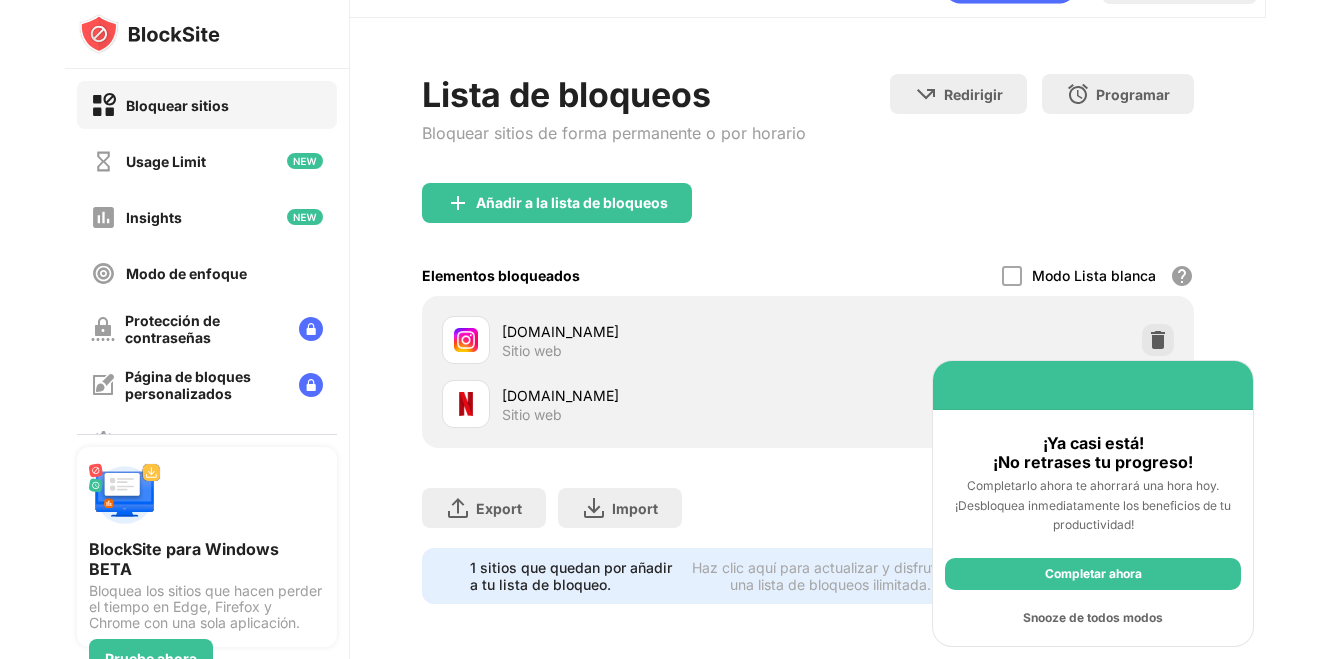 scroll, scrollTop: 0, scrollLeft: 0, axis: both 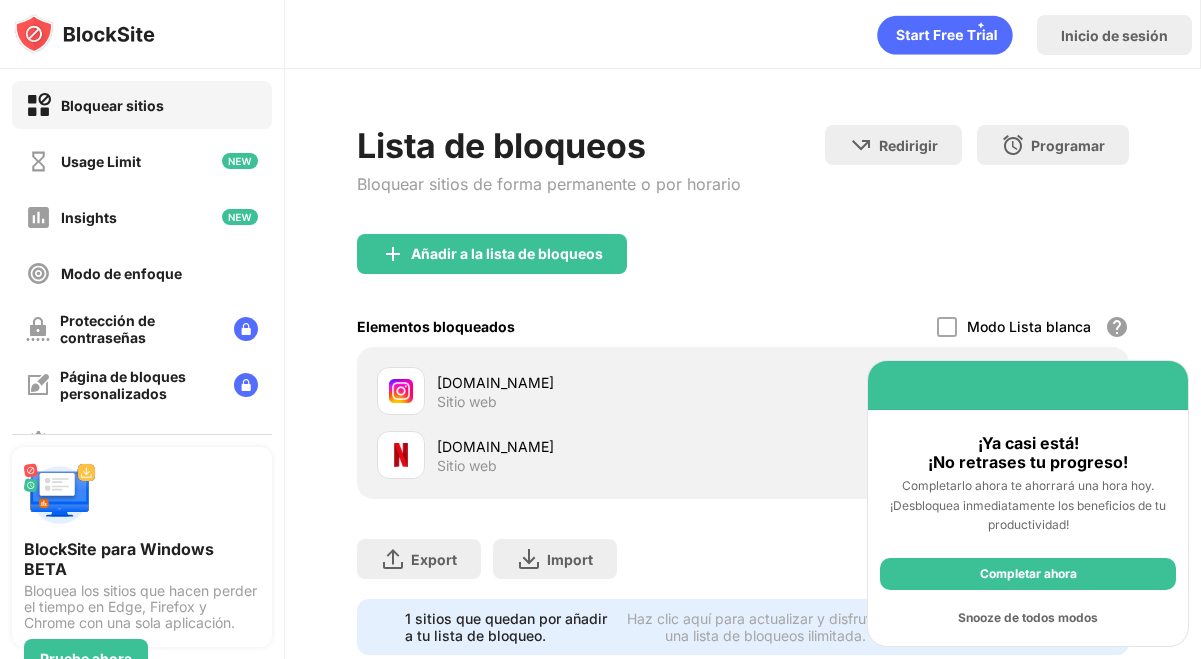 click on "Añadir a la lista de bloqueos" at bounding box center (743, 270) 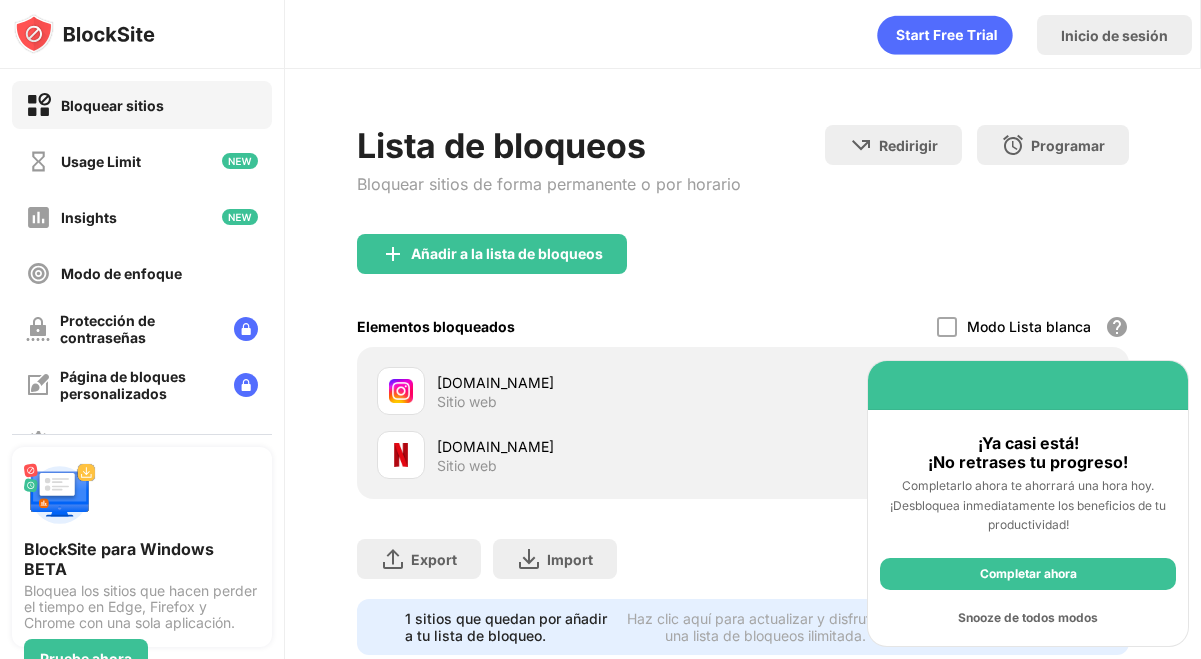 drag, startPoint x: 751, startPoint y: 297, endPoint x: 903, endPoint y: 248, distance: 159.70285 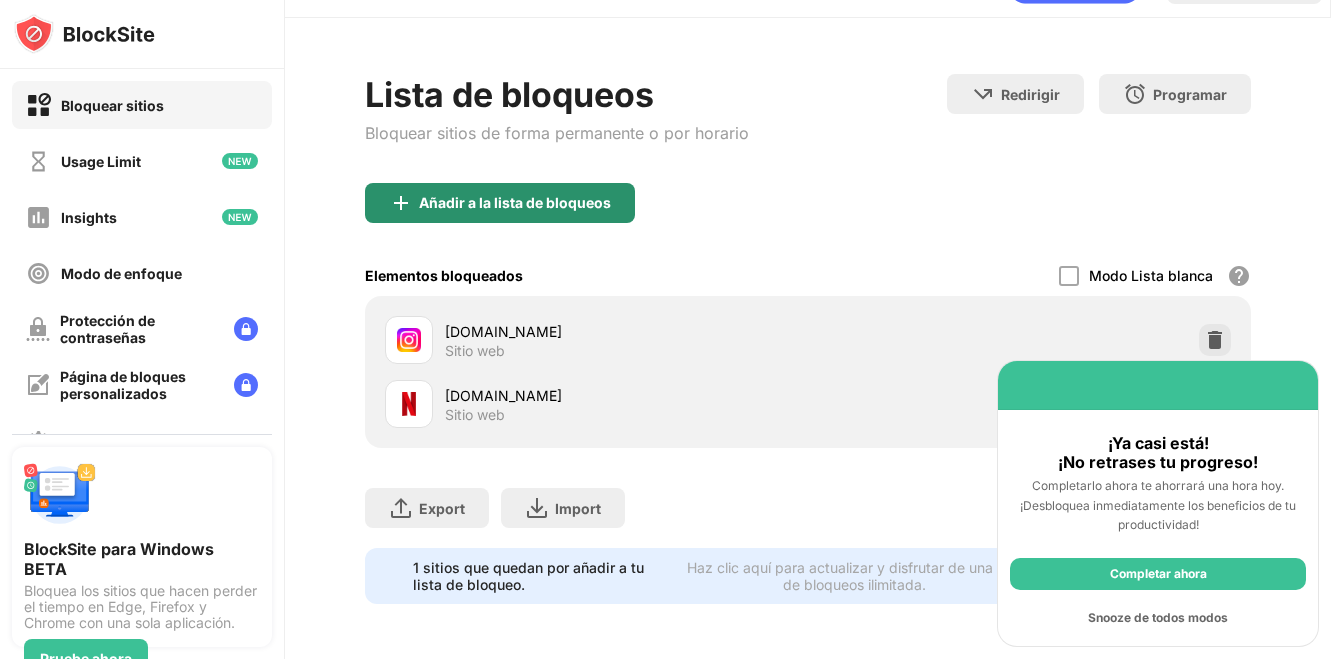 scroll, scrollTop: 0, scrollLeft: 0, axis: both 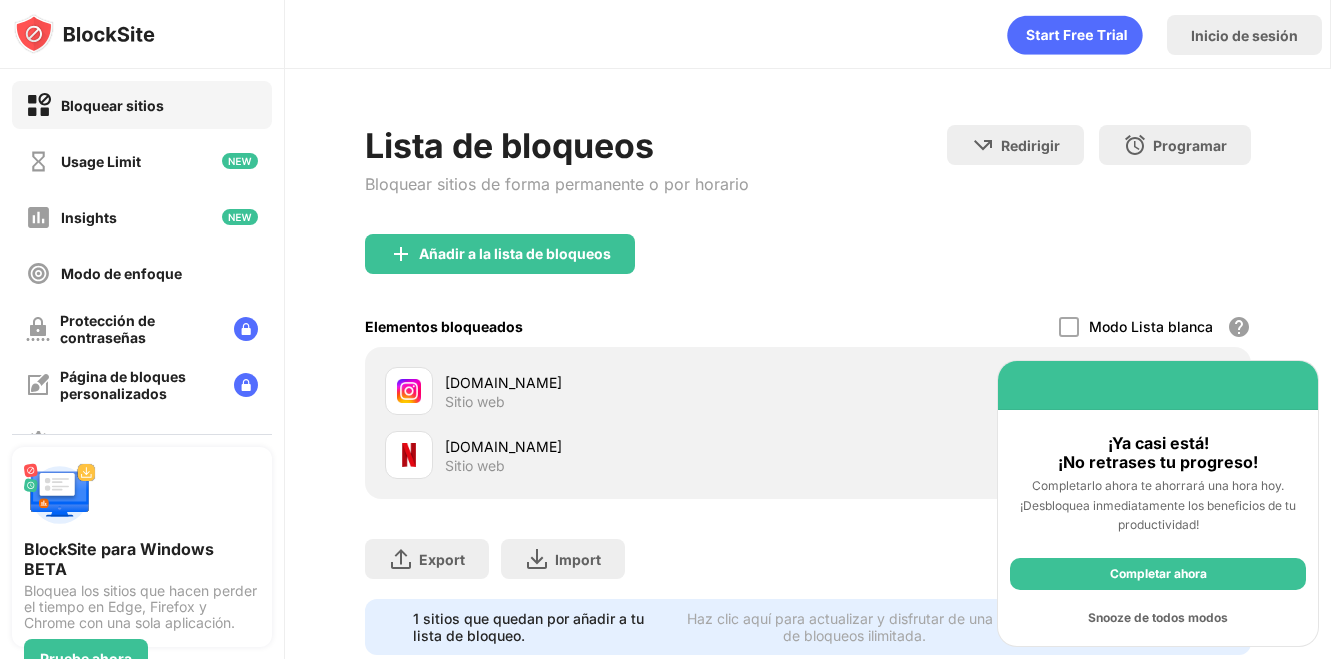 click on "Lista de bloqueos Bloquear sitios de forma permanente o por horario Redirigir Haz clic para configurar el sitio web de redireccionamiento. Programar Selecciona qué días y horarios estará activa la lista de bloqueo. Añadir a la lista de bloqueos Elementos bloqueados Modo Lista blanca Bloquea todos los sitios web excepto los de tu lista blanca. El modo Lista blanca sólo funciona con URL y no incluye categorías ni palabras clave. instagram.com Sitio web netflix.com Sitio web Export Exportar archivos (sólo para artículos de sitios web) Import Importar archivos (sólo para artículos de sitios web) 1 sitios que quedan por añadir a tu lista de bloqueo. Haz clic aquí para actualizar y disfrutar de una lista de bloqueos ilimitada. IR IR LIMITADO" at bounding box center [808, 390] 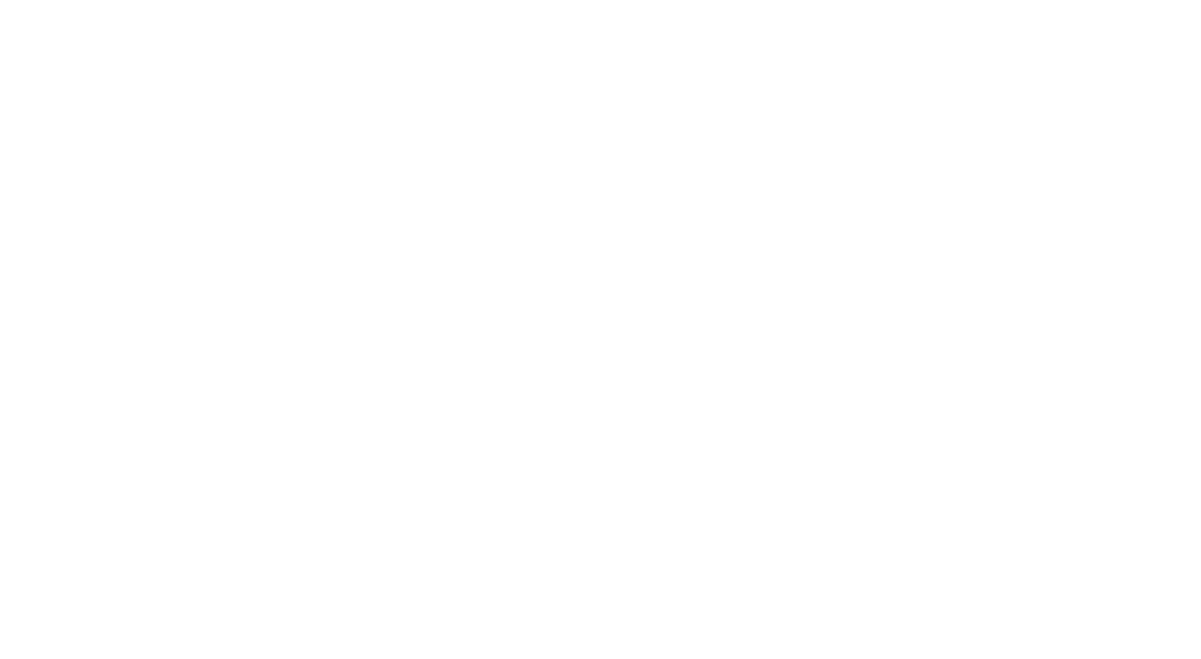 scroll, scrollTop: 0, scrollLeft: 0, axis: both 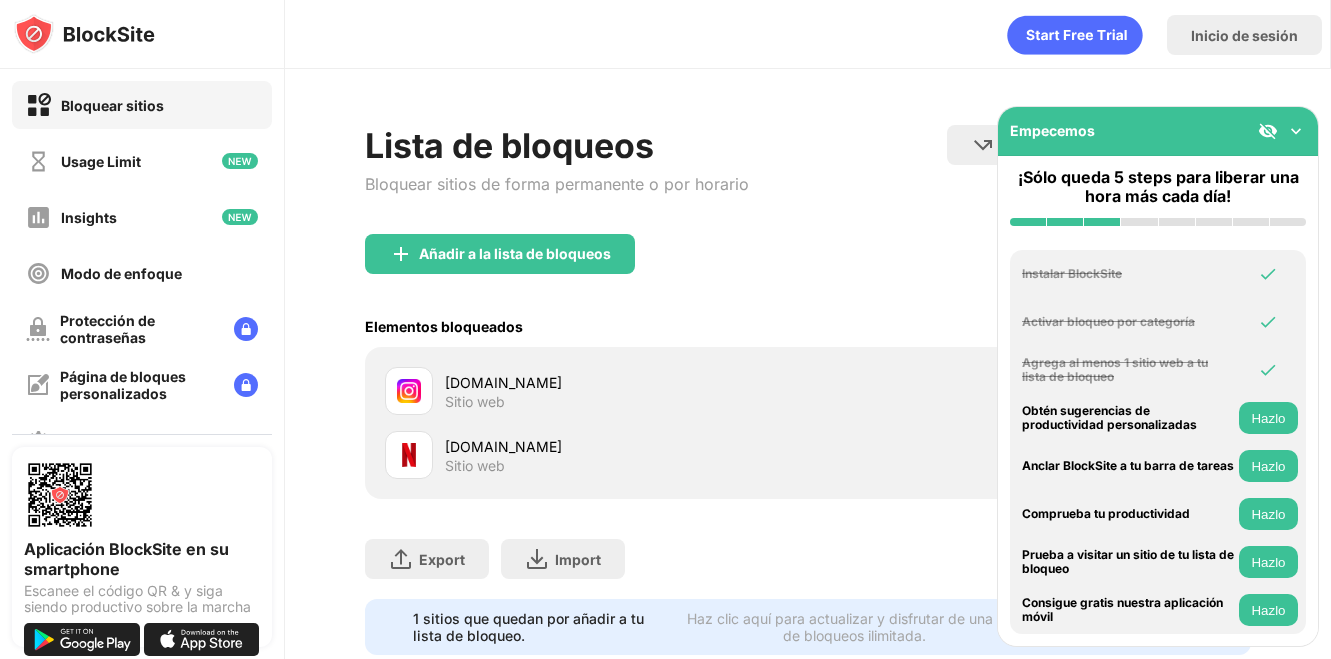 click on "[DOMAIN_NAME] Sitio web" at bounding box center (808, 391) 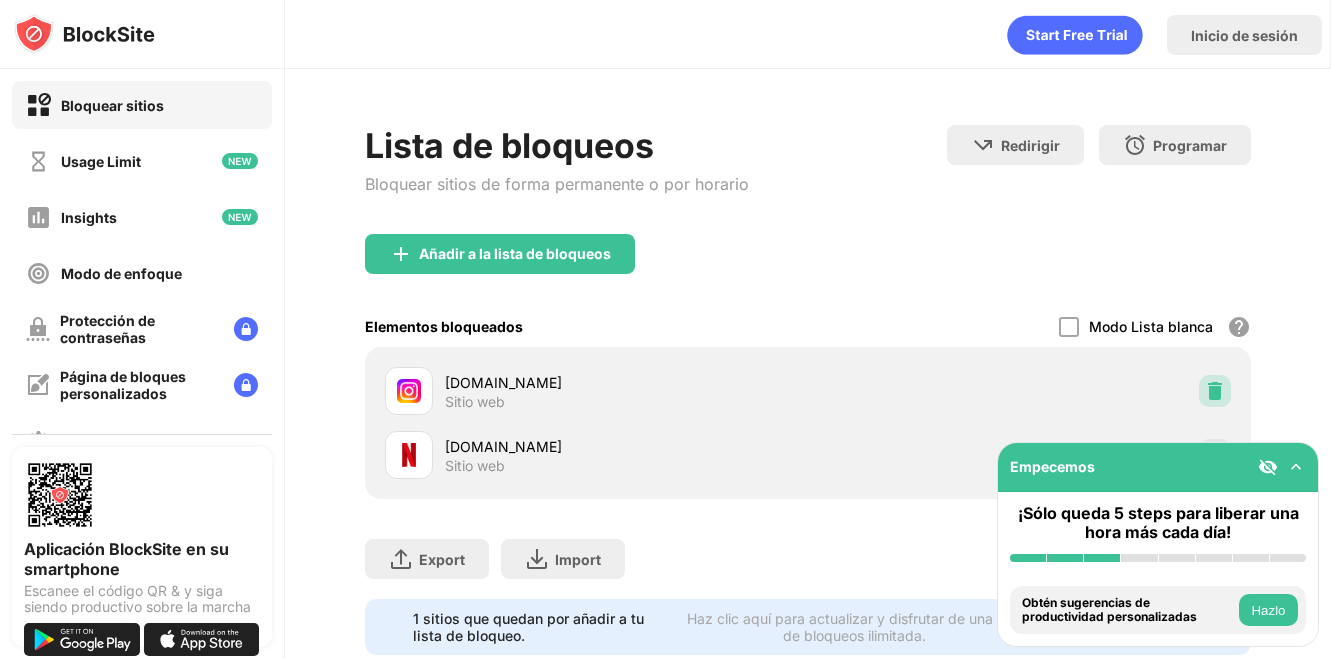 click at bounding box center (1215, 391) 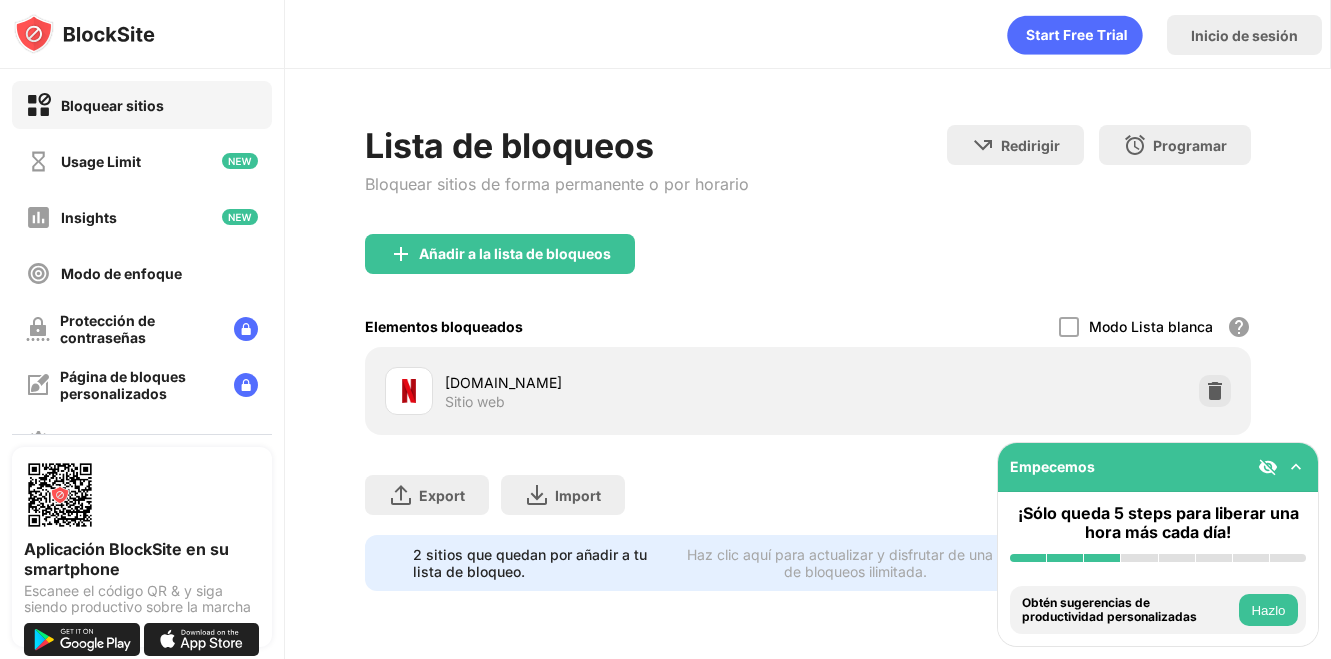 click on "Lista de bloqueos Bloquear sitios de forma permanente o por horario Redirigir Haz clic para configurar el sitio web de redireccionamiento. Programar Selecciona qué días y horarios estará activa la lista de bloqueo." at bounding box center (808, 179) 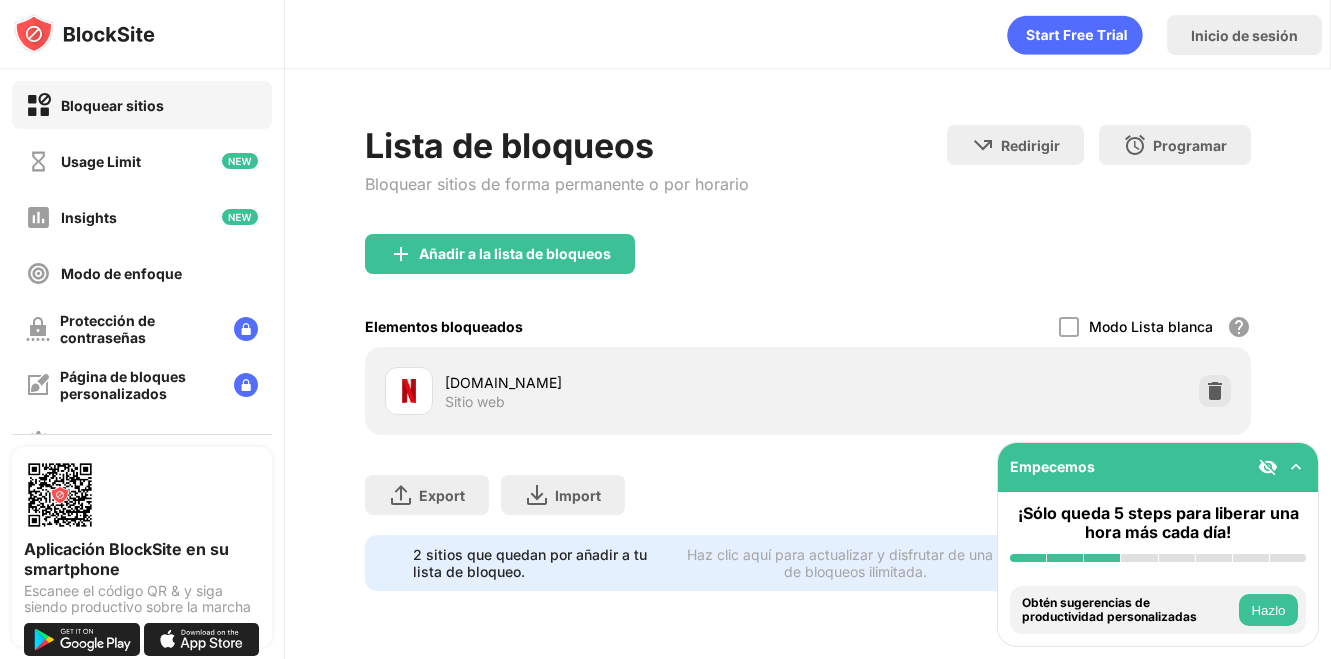 click on "Añadir a la lista de bloqueos" at bounding box center (515, 254) 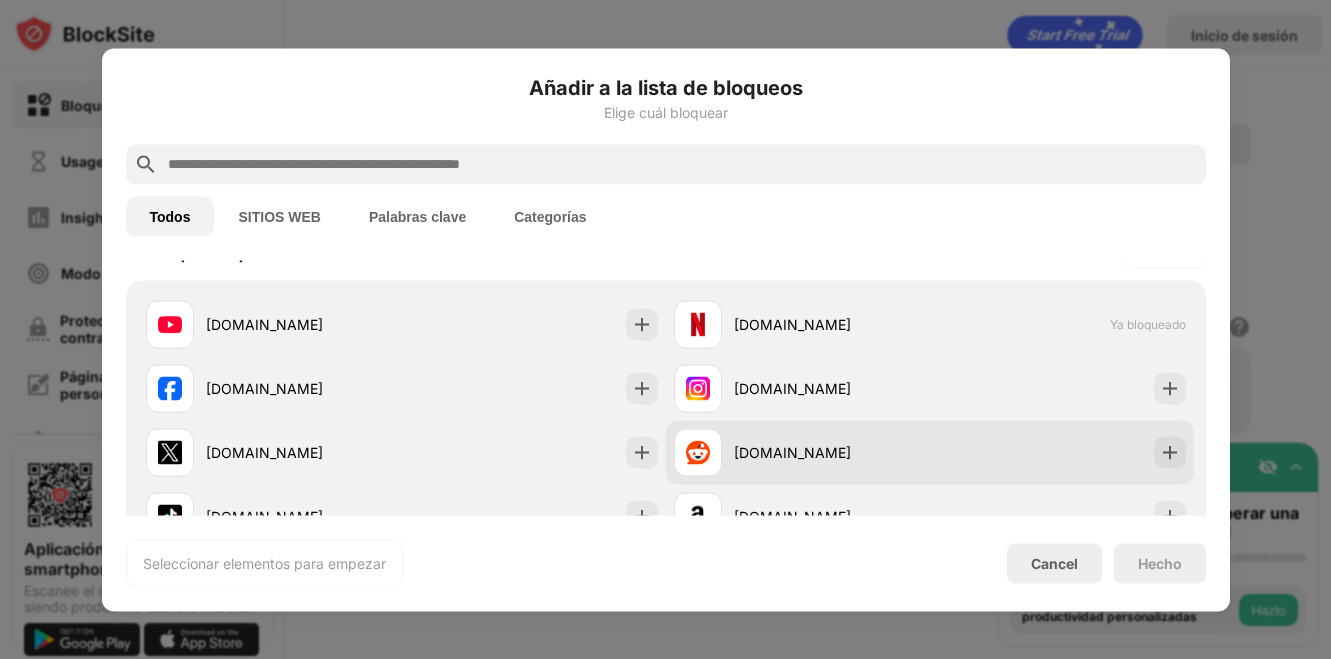 scroll, scrollTop: 285, scrollLeft: 0, axis: vertical 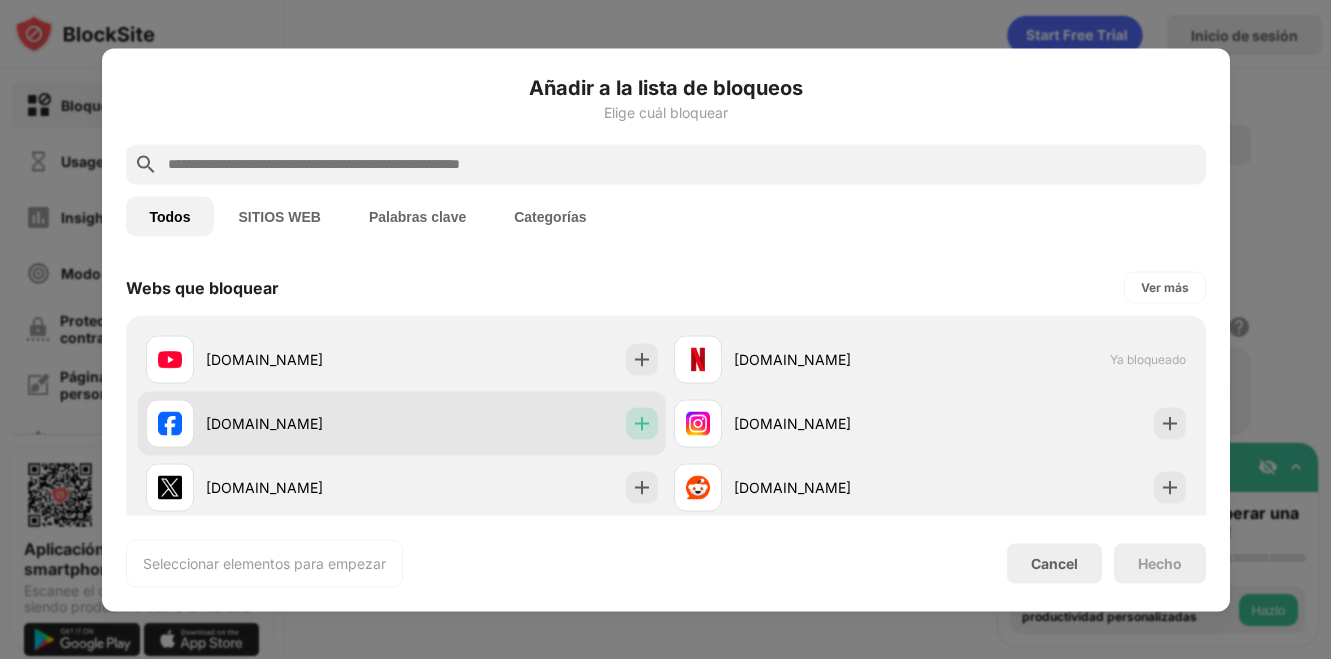 click at bounding box center [642, 423] 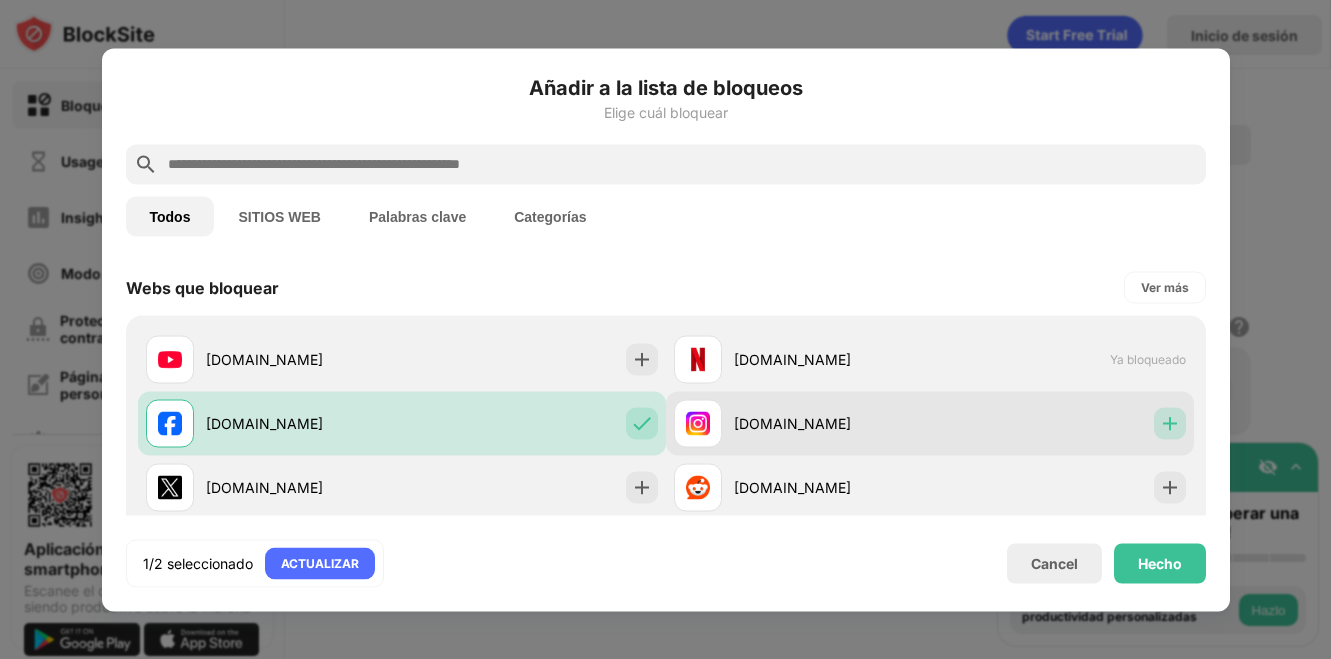 drag, startPoint x: 1167, startPoint y: 420, endPoint x: 1180, endPoint y: 404, distance: 20.615528 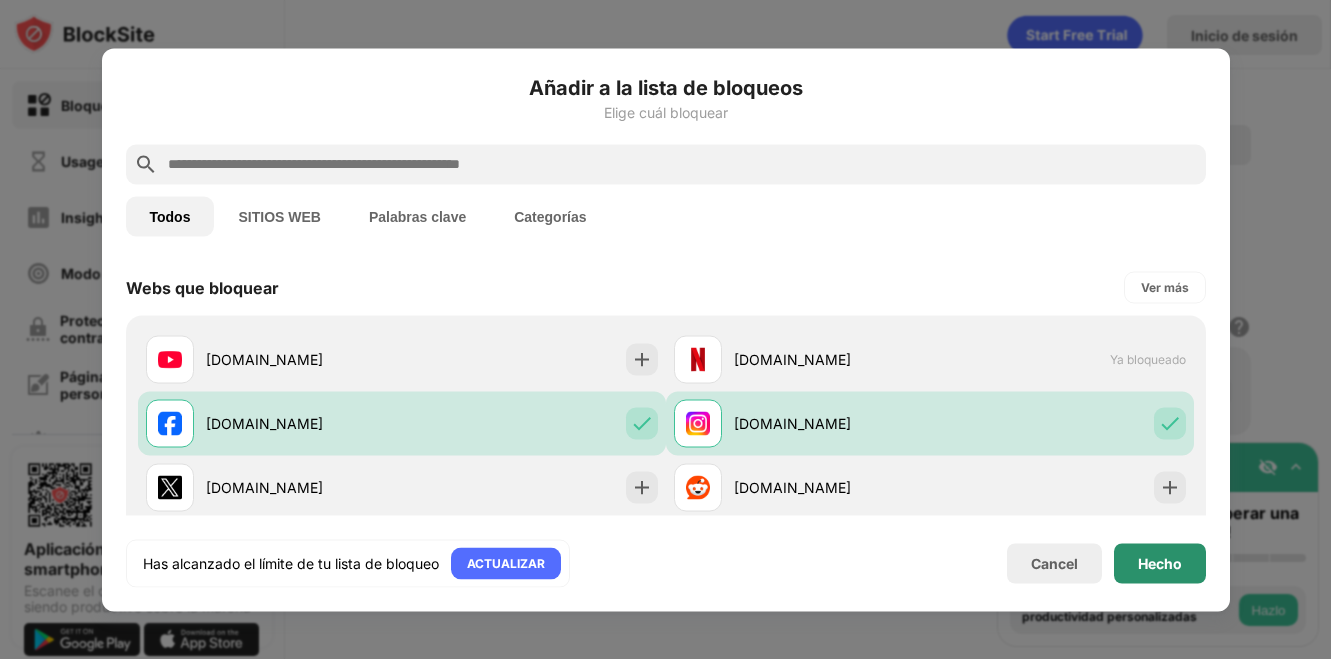 click on "Hecho" at bounding box center (1160, 563) 